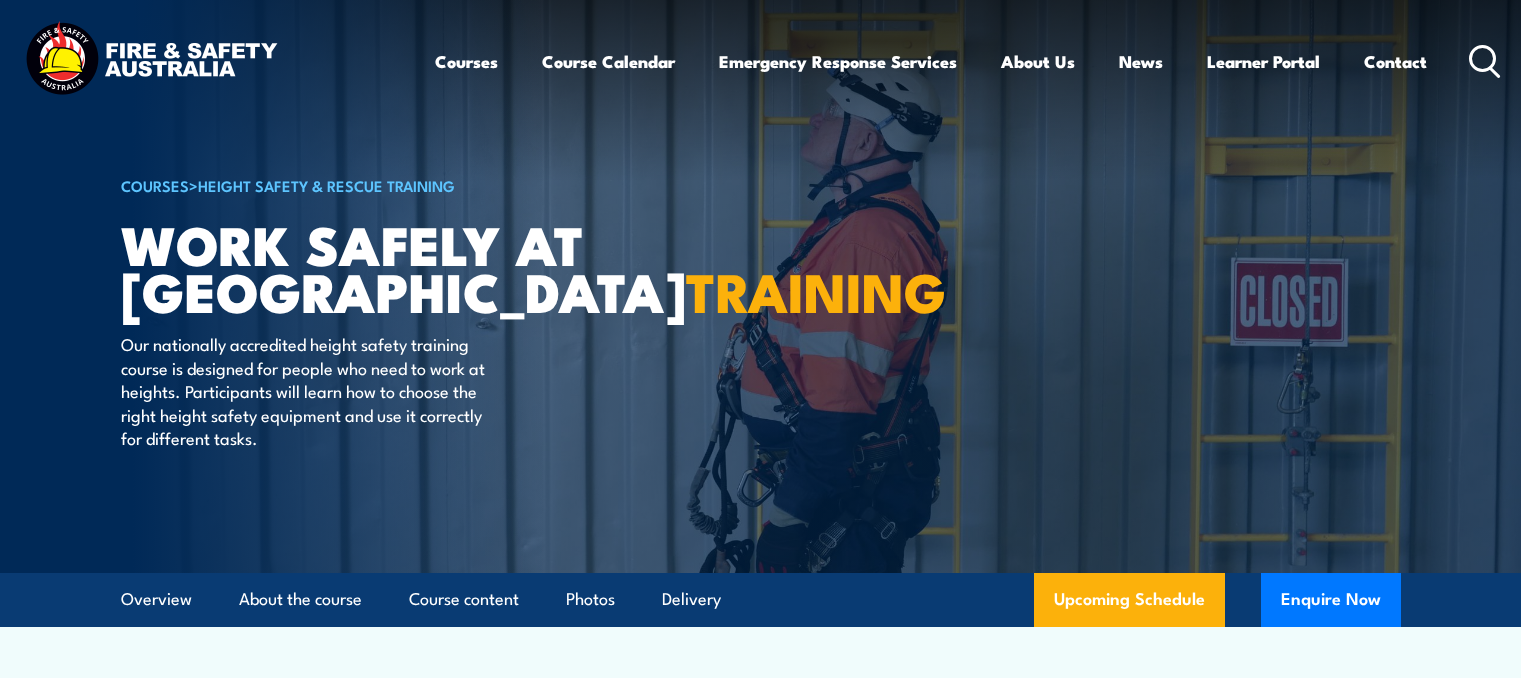 scroll, scrollTop: 0, scrollLeft: 0, axis: both 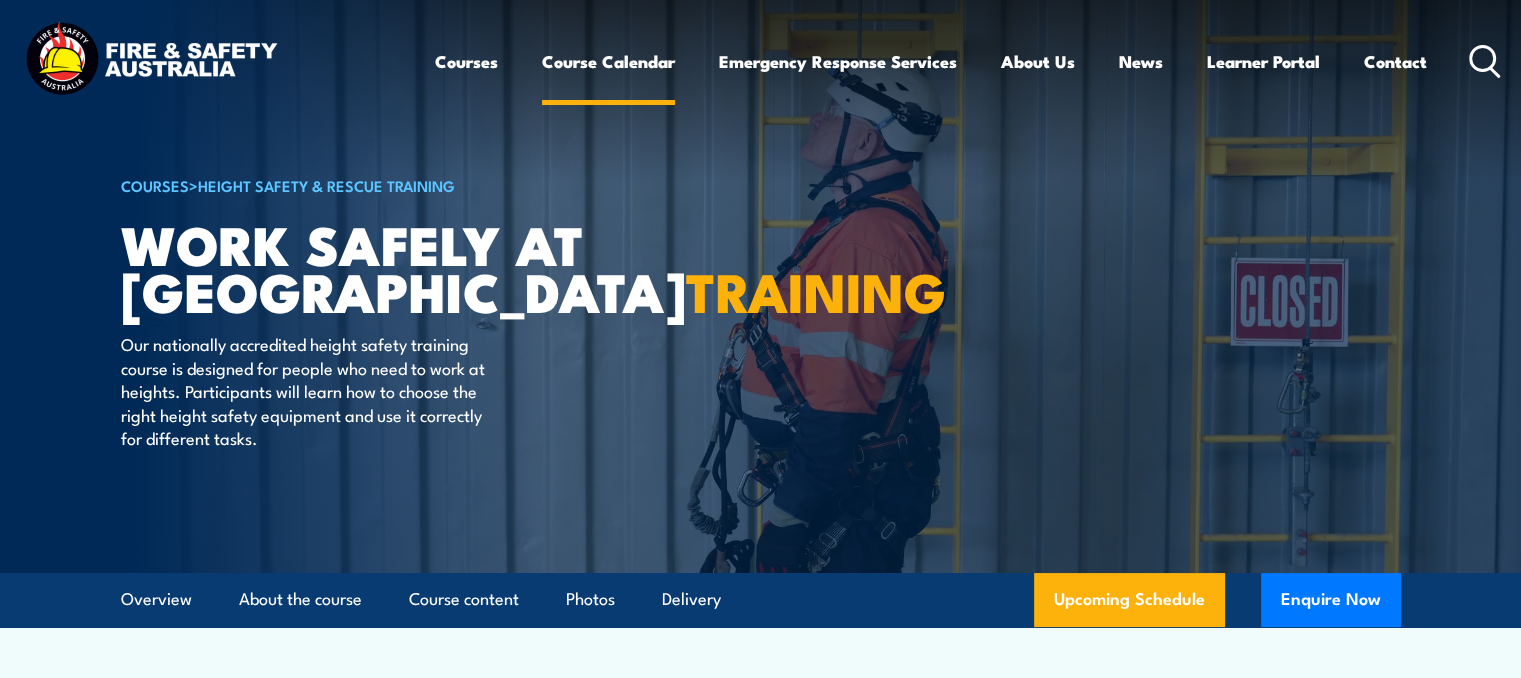 click on "Course Calendar" at bounding box center (608, 61) 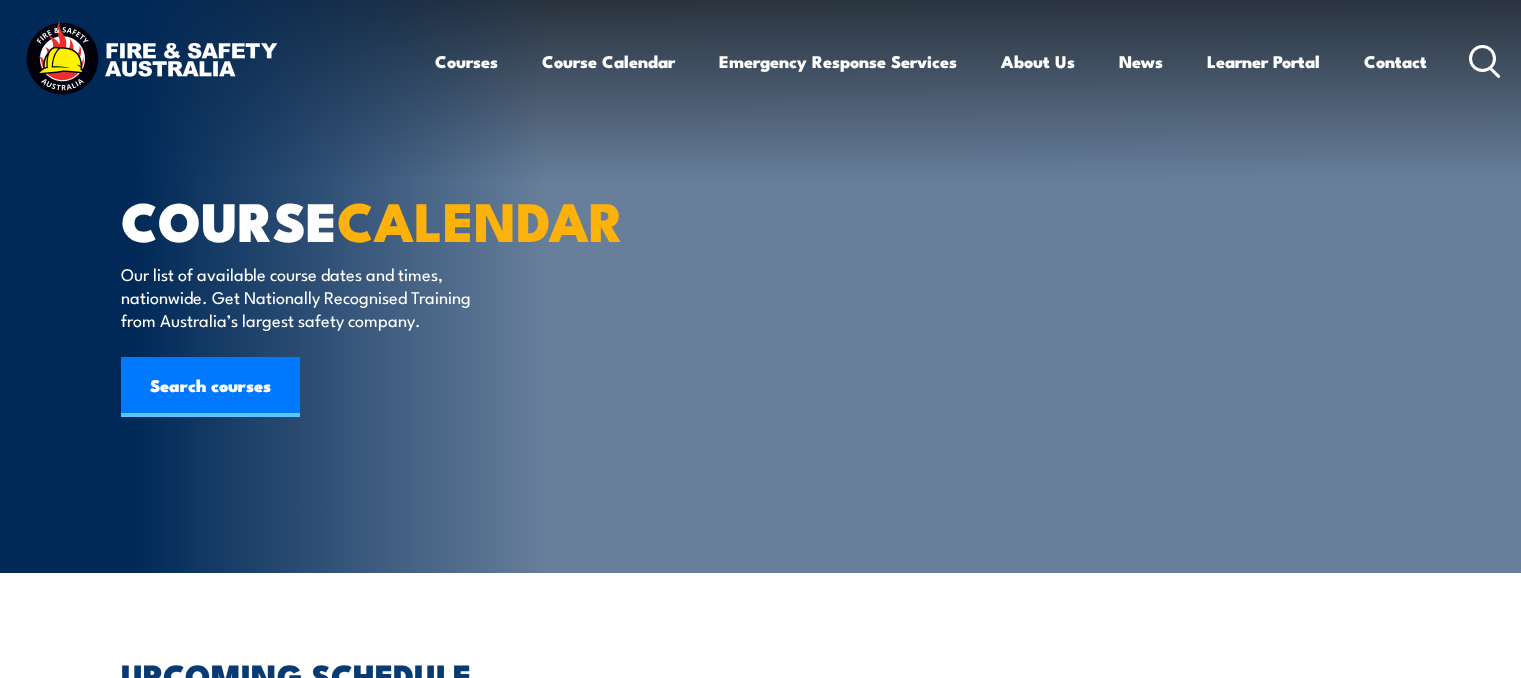 scroll, scrollTop: 0, scrollLeft: 0, axis: both 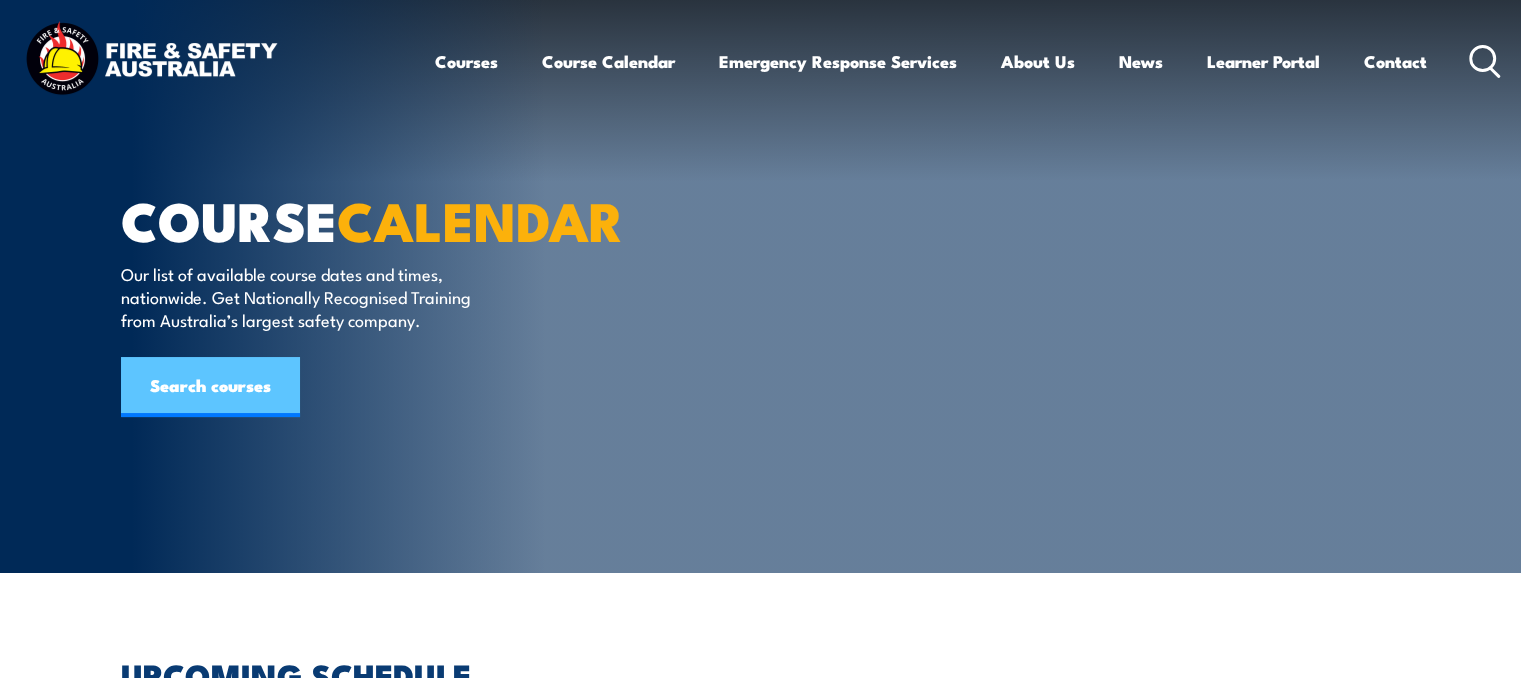 click on "Search courses" at bounding box center (210, 387) 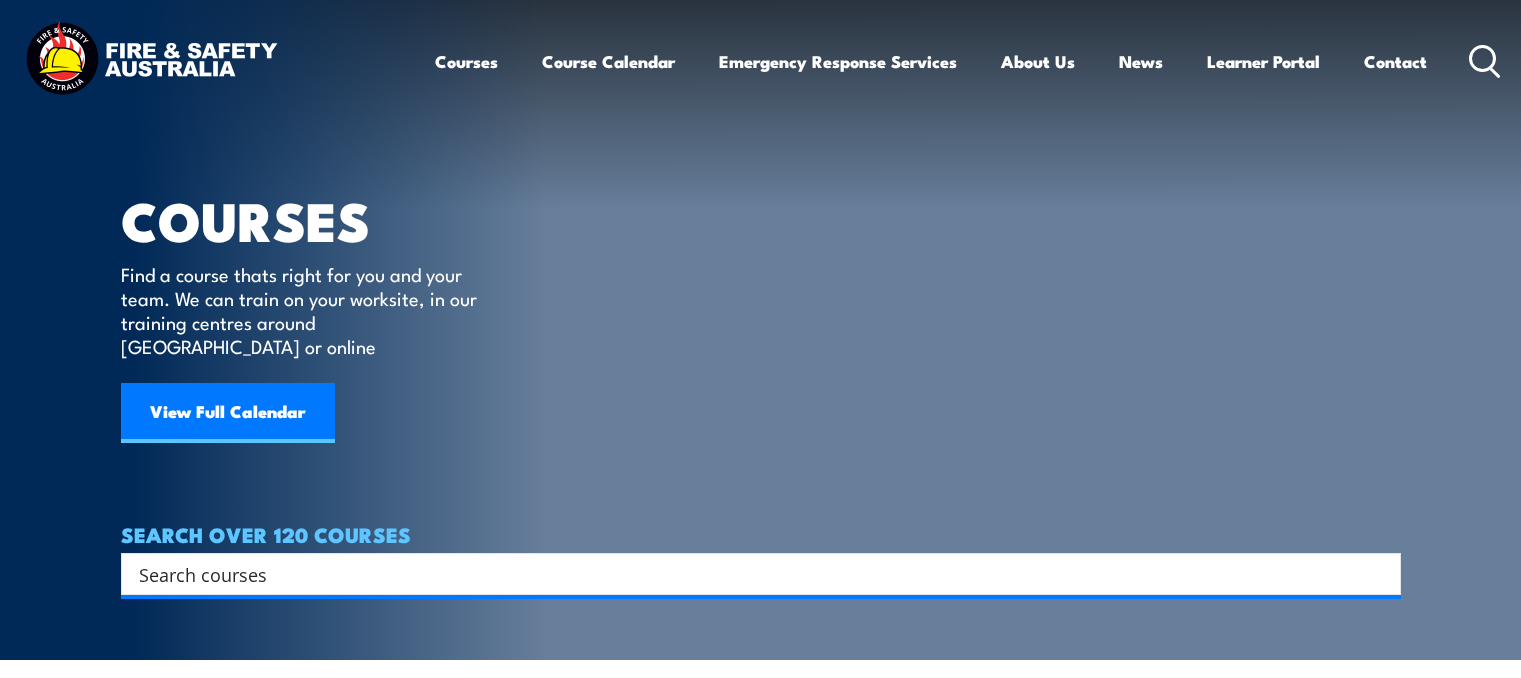 scroll, scrollTop: 0, scrollLeft: 0, axis: both 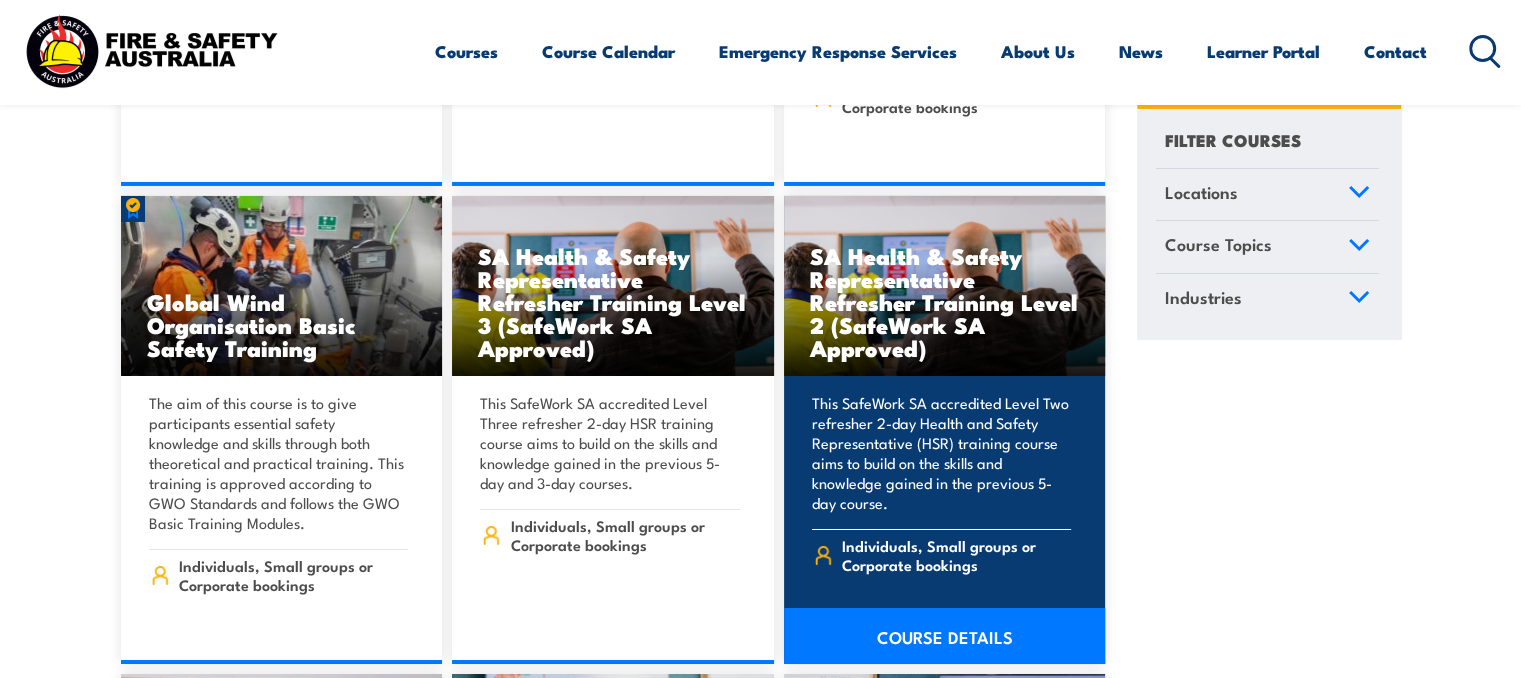 click on "This SafeWork SA accredited Level Two refresher 2-day Health and Safety Representative (HSR) training course aims to build on the skills and knowledge gained in the previous 5-day course." at bounding box center [942, 453] 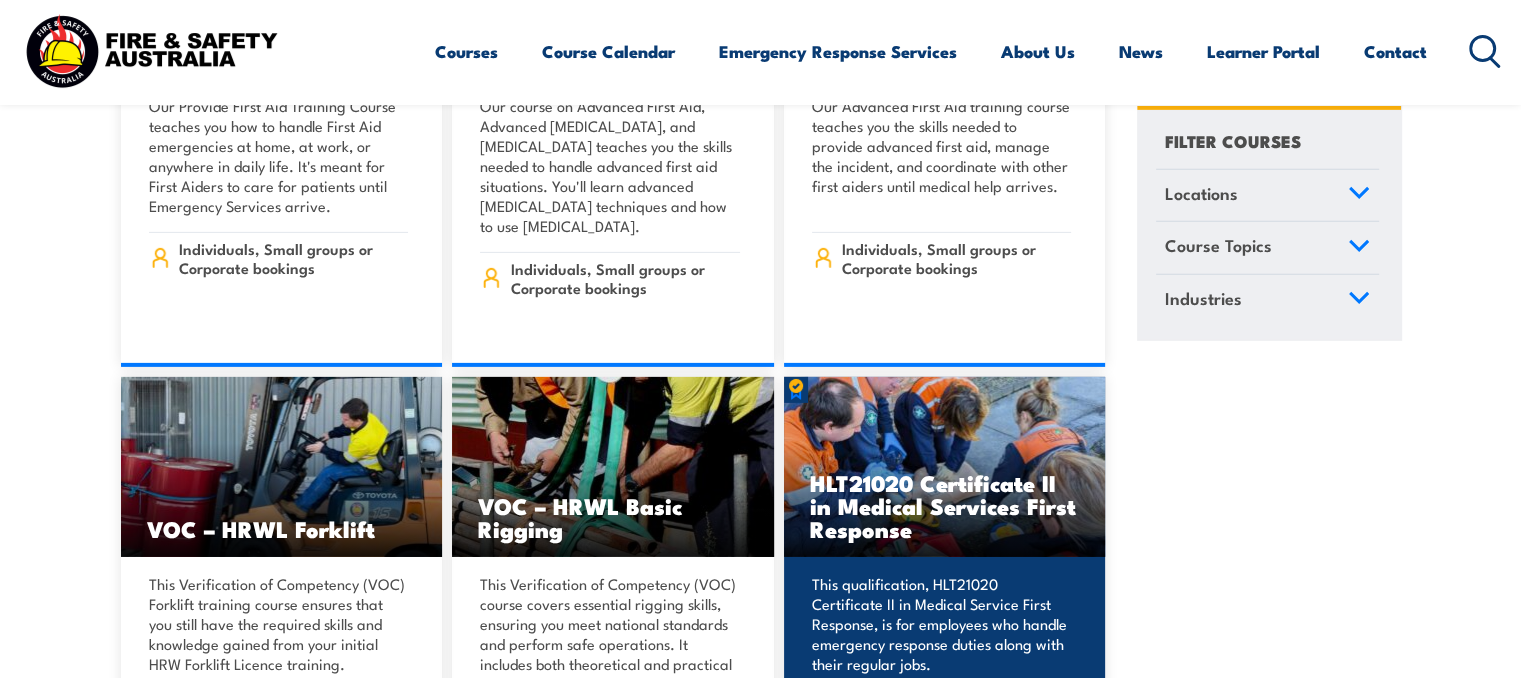 scroll, scrollTop: 13876, scrollLeft: 0, axis: vertical 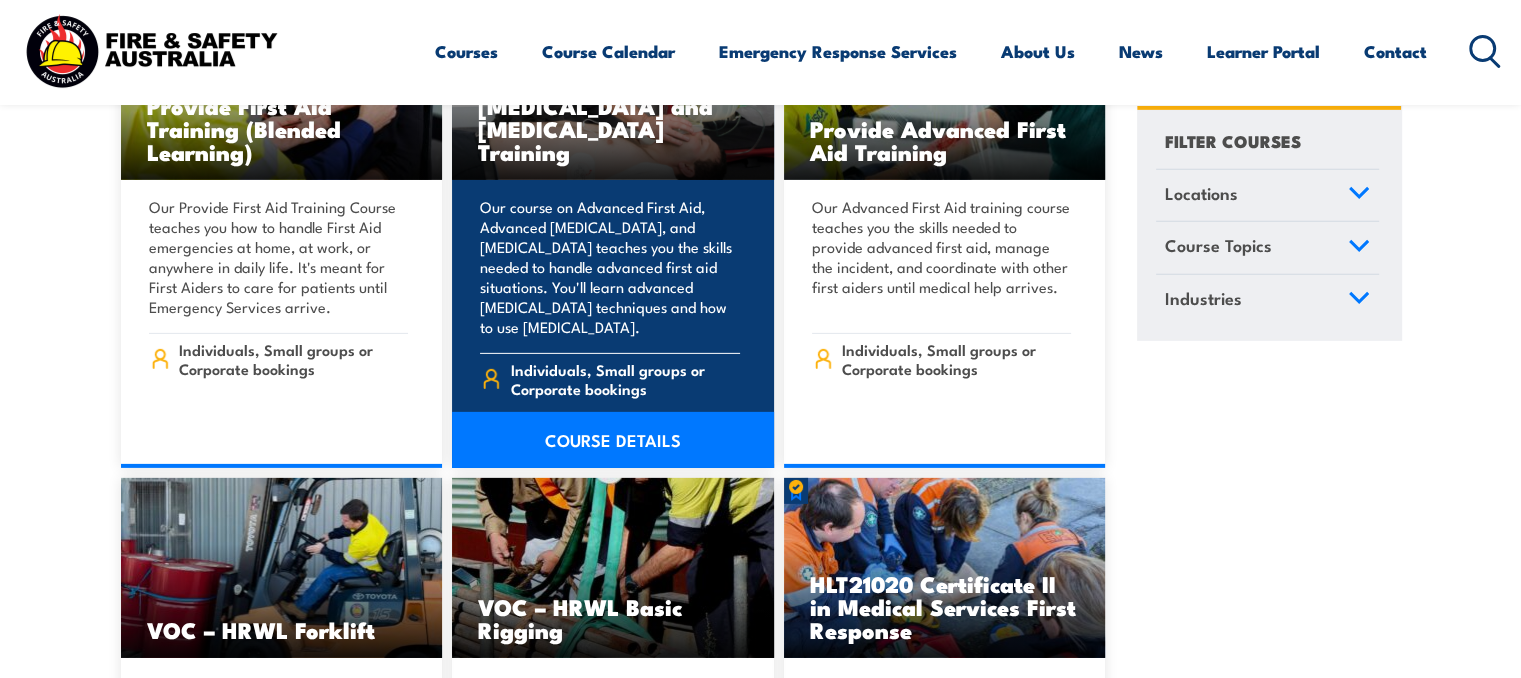 drag, startPoint x: 1309, startPoint y: 534, endPoint x: 714, endPoint y: 264, distance: 653.39496 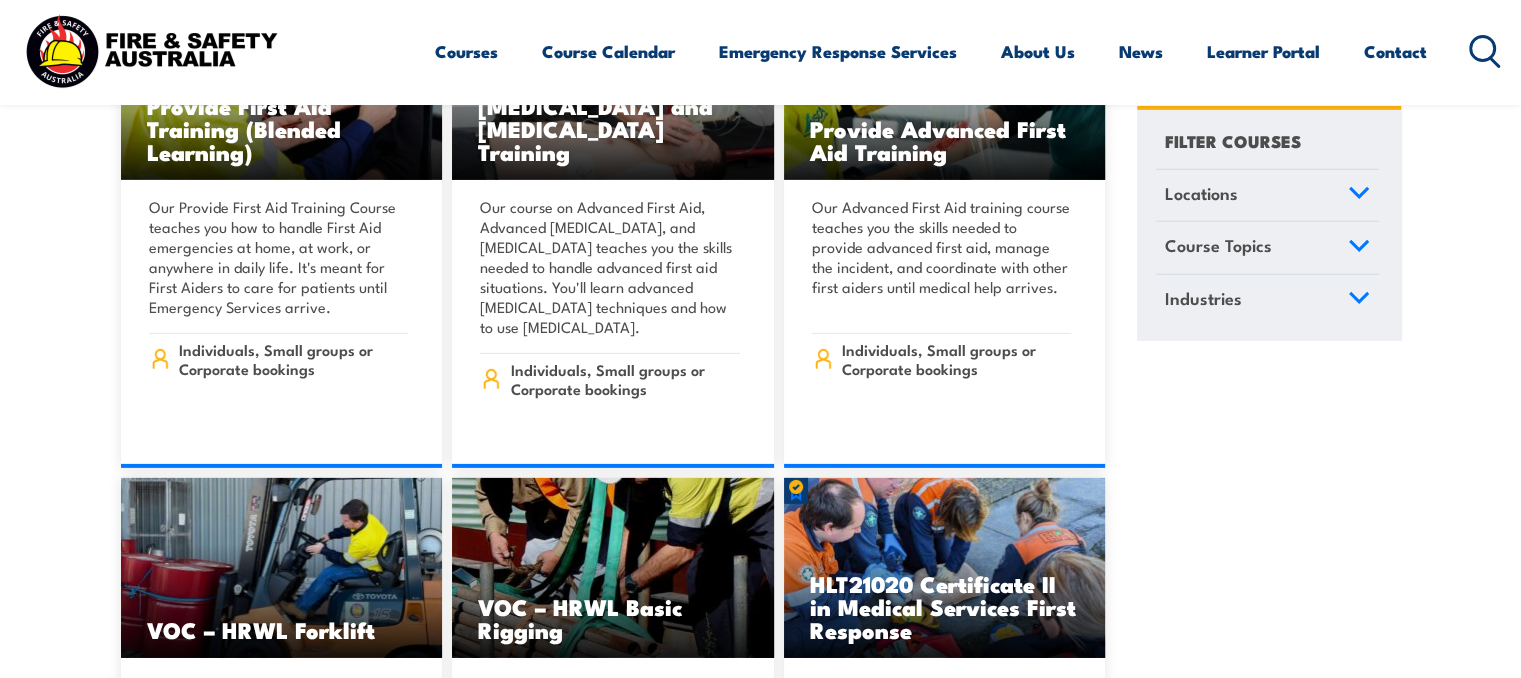 click on "FILTER COURSES
Locations
Australian Capital Territory
New South Wales
Northern Territory
Online Queensland" at bounding box center [1269, -1935] 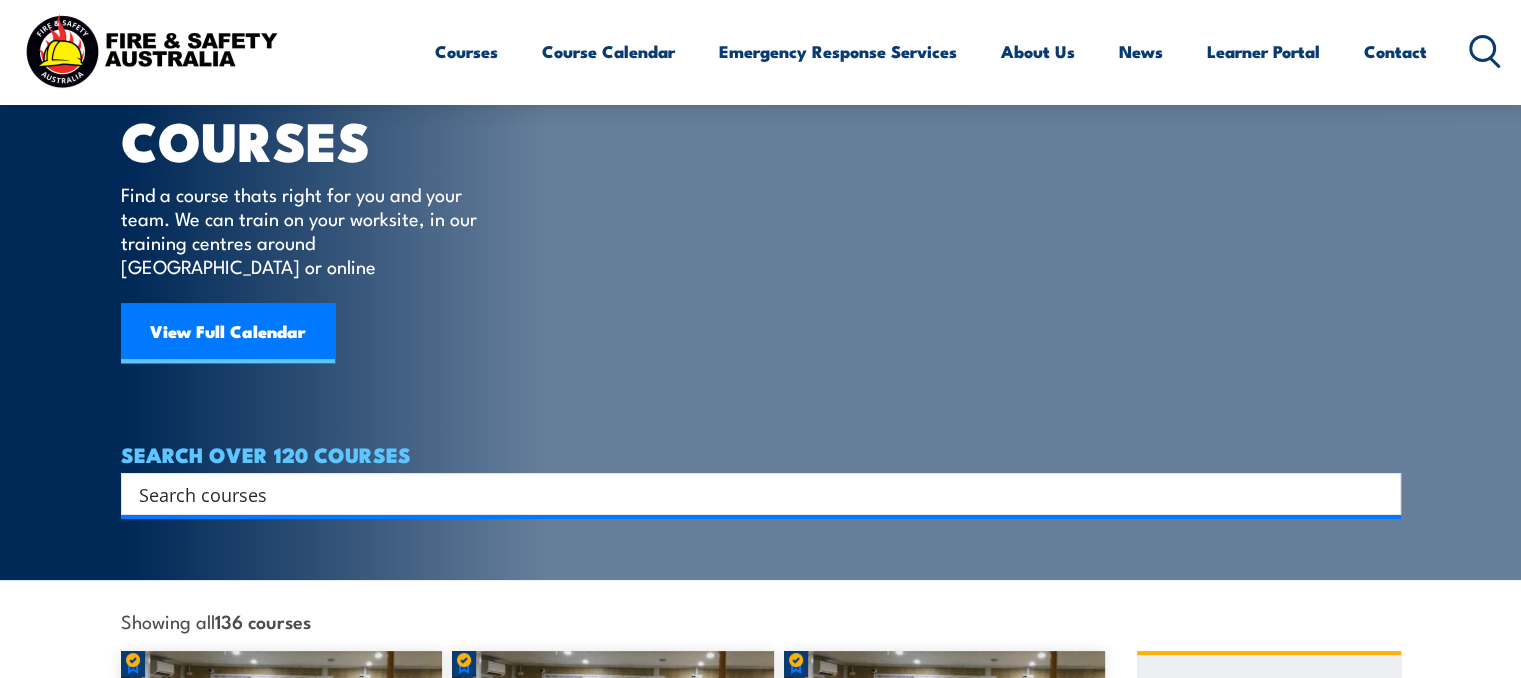 scroll, scrollTop: 0, scrollLeft: 0, axis: both 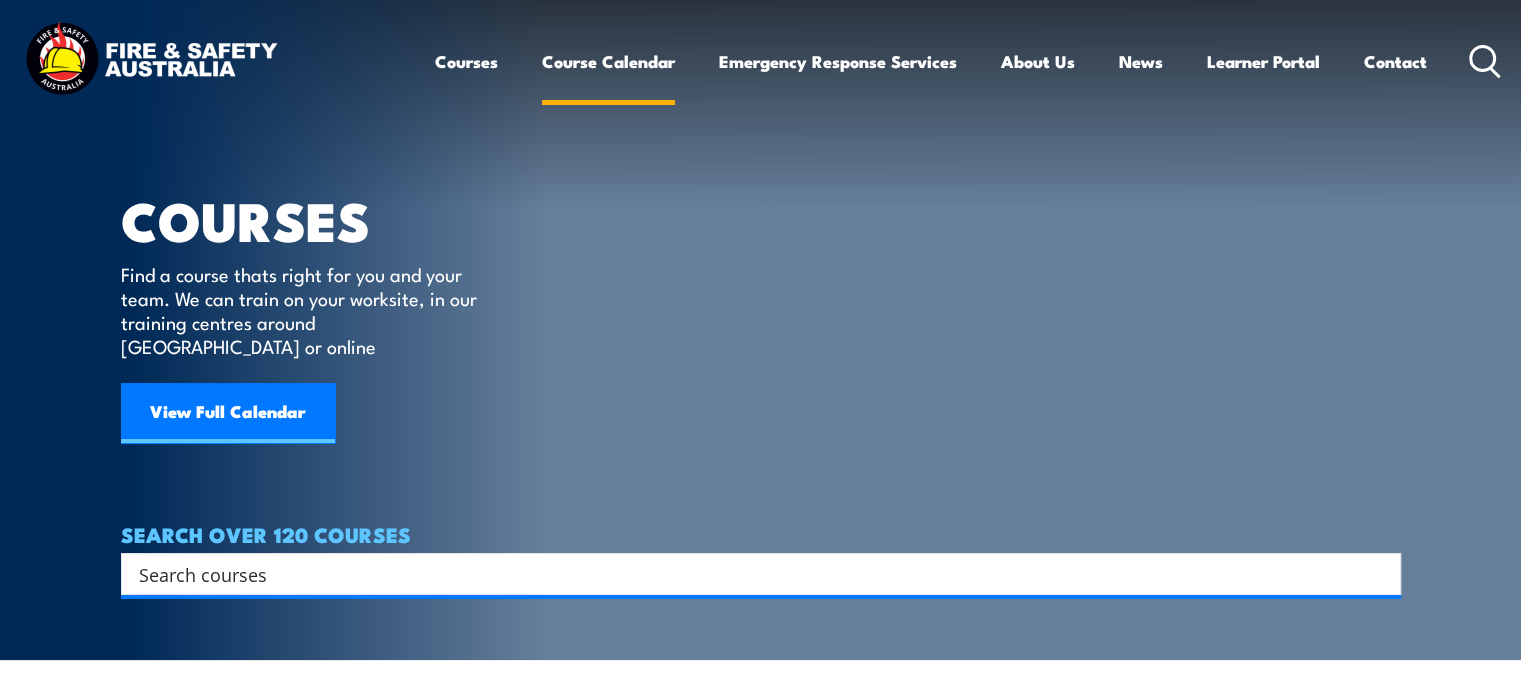 click on "Course Calendar" at bounding box center [608, 61] 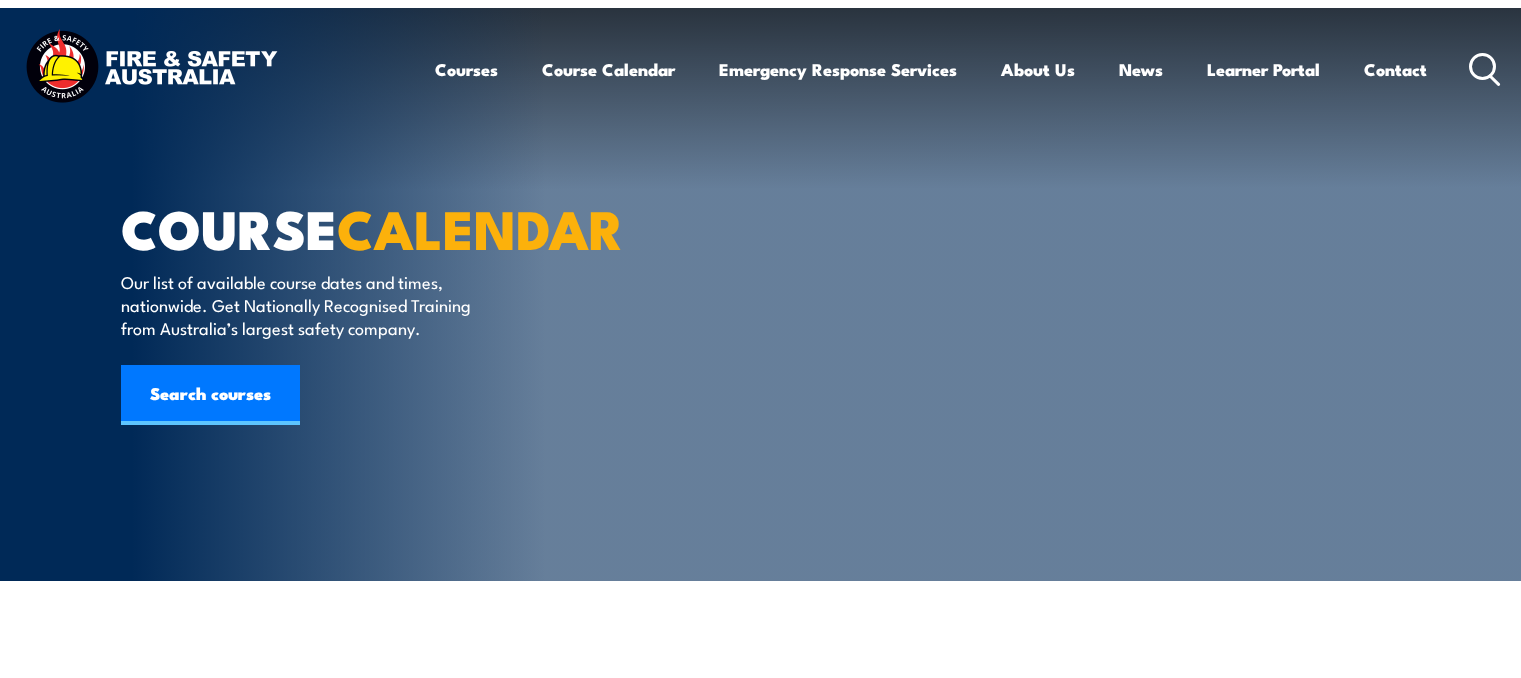 scroll, scrollTop: 0, scrollLeft: 0, axis: both 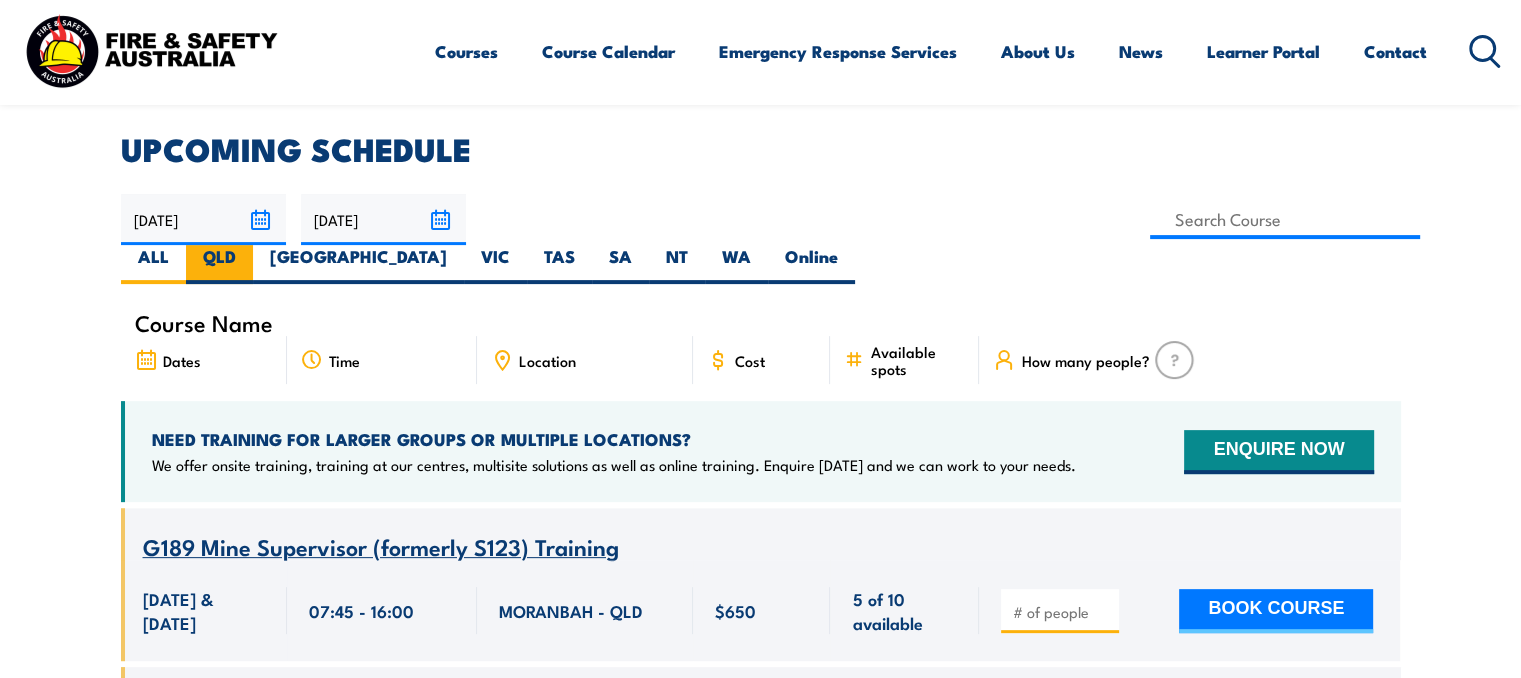 click on "QLD" at bounding box center [219, 264] 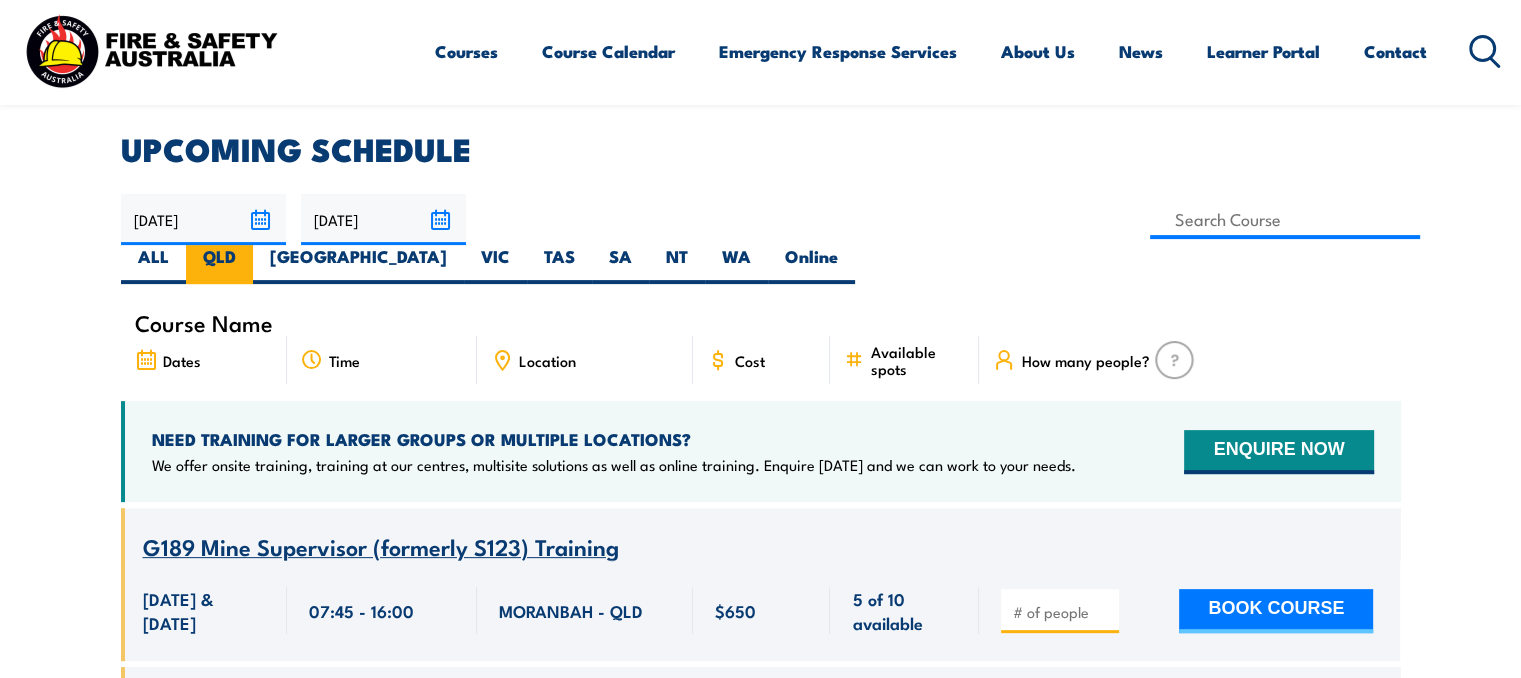 click on "QLD" at bounding box center (219, 264) 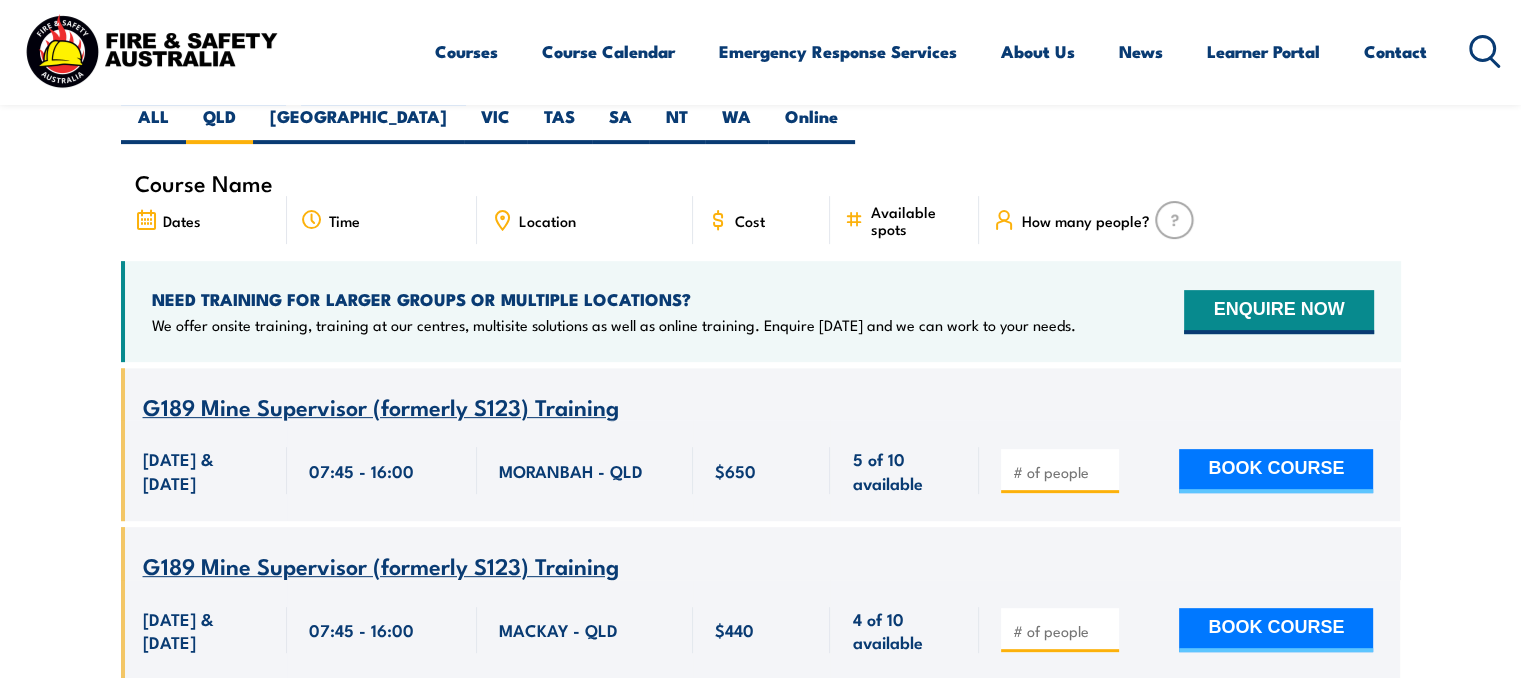scroll, scrollTop: 666, scrollLeft: 0, axis: vertical 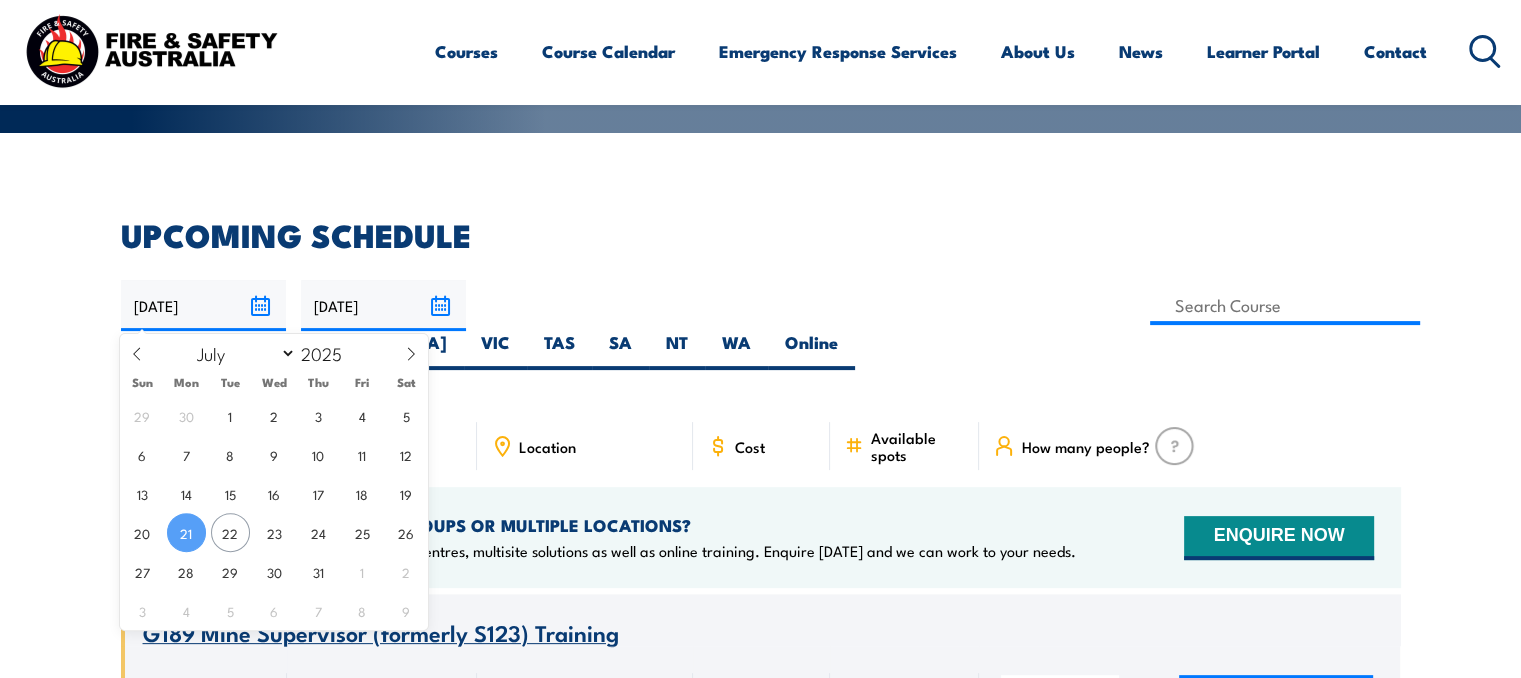click on "[DATE]" at bounding box center [203, 305] 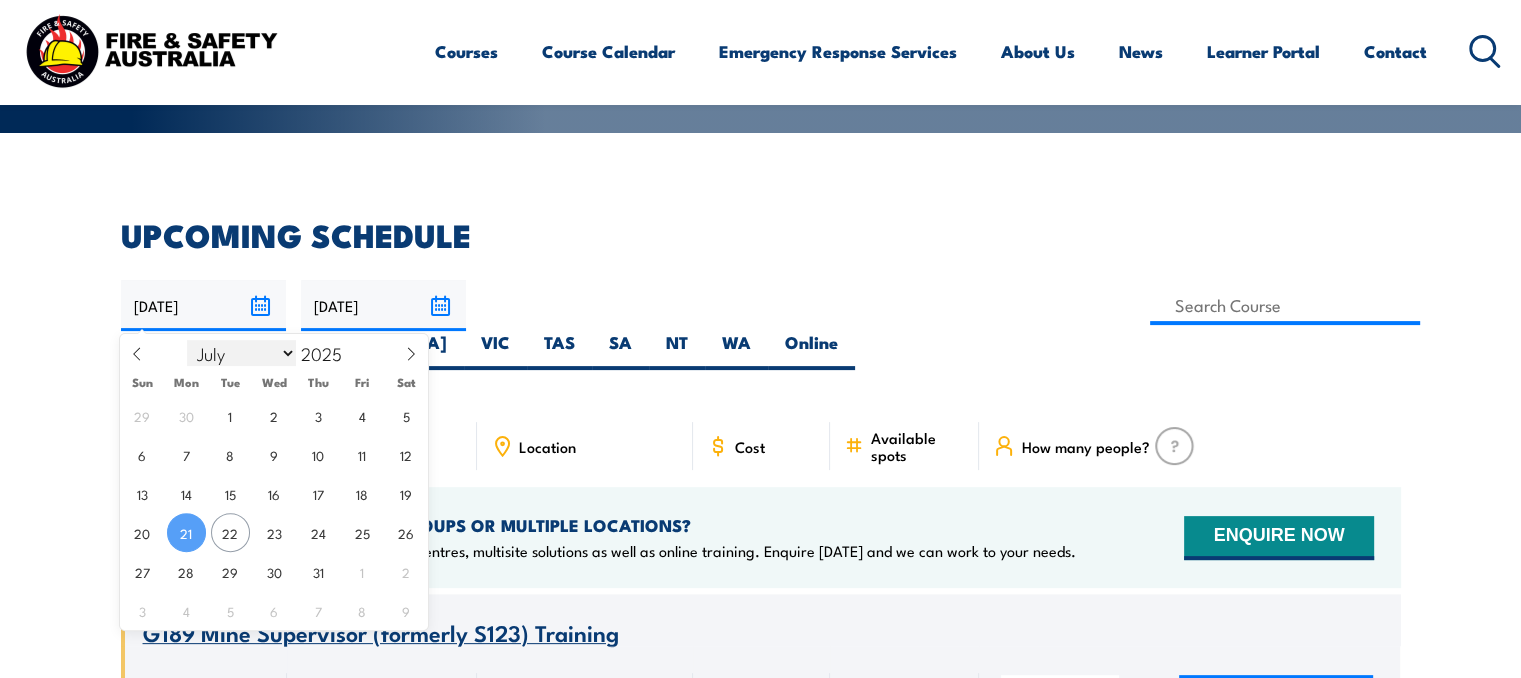 click on "January February March April May June July August September October November December" at bounding box center [241, 353] 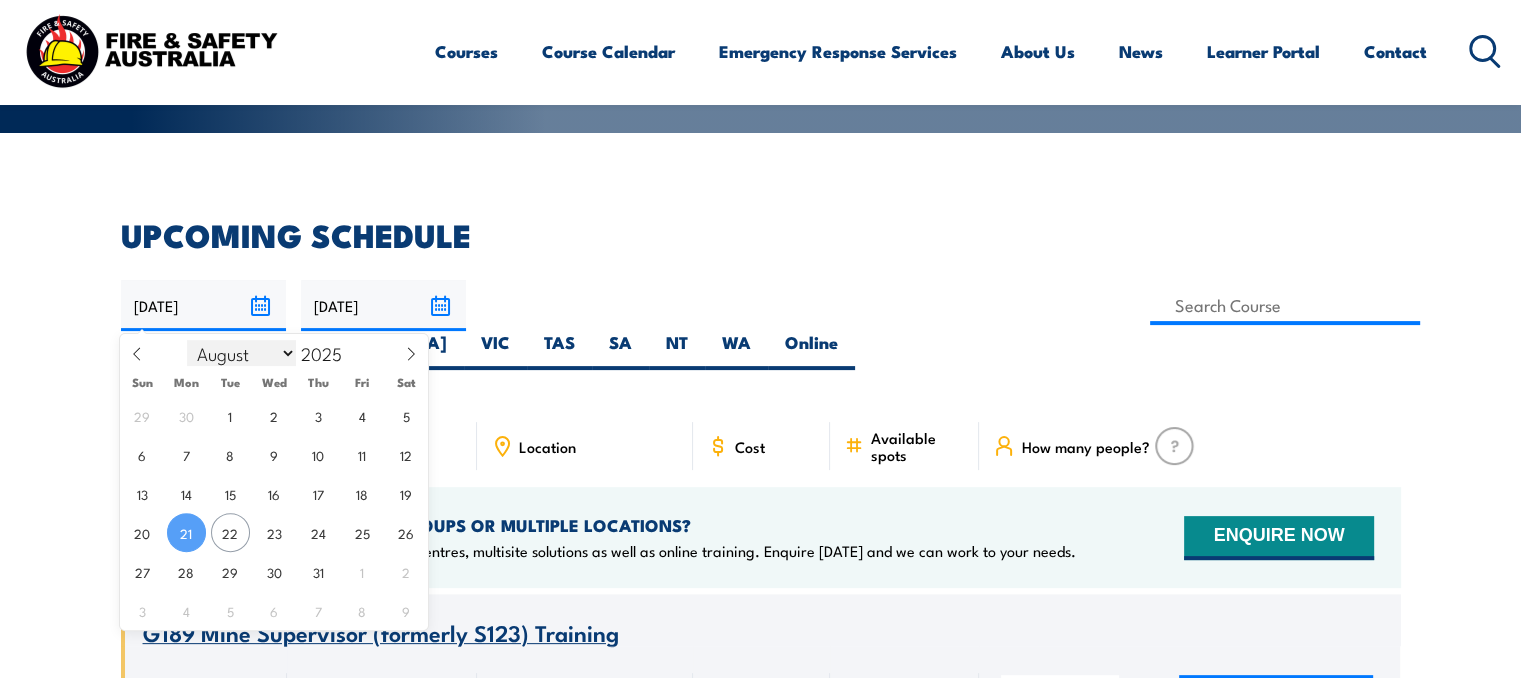 click on "January February March April May June July August September October November December" at bounding box center [241, 353] 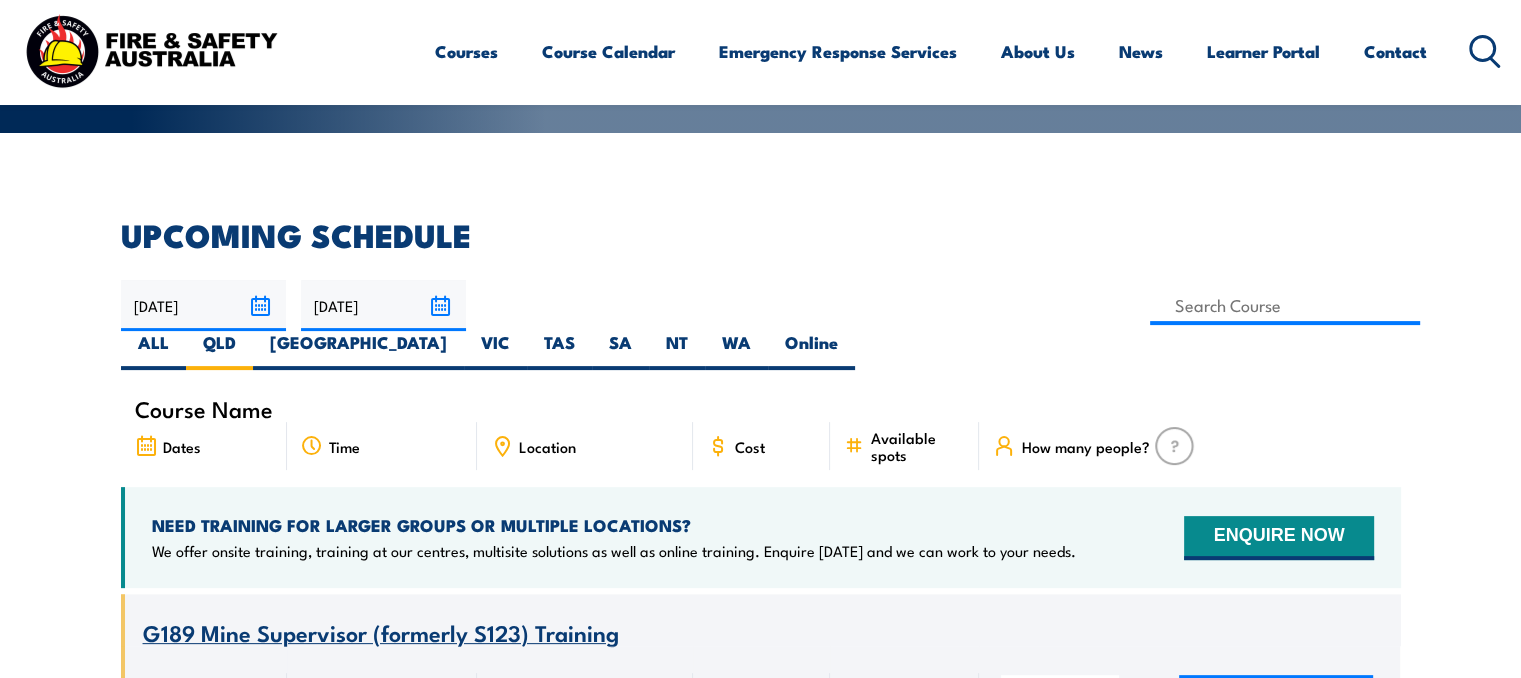 click on "UPCOMING SCHEDULE" at bounding box center [761, 234] 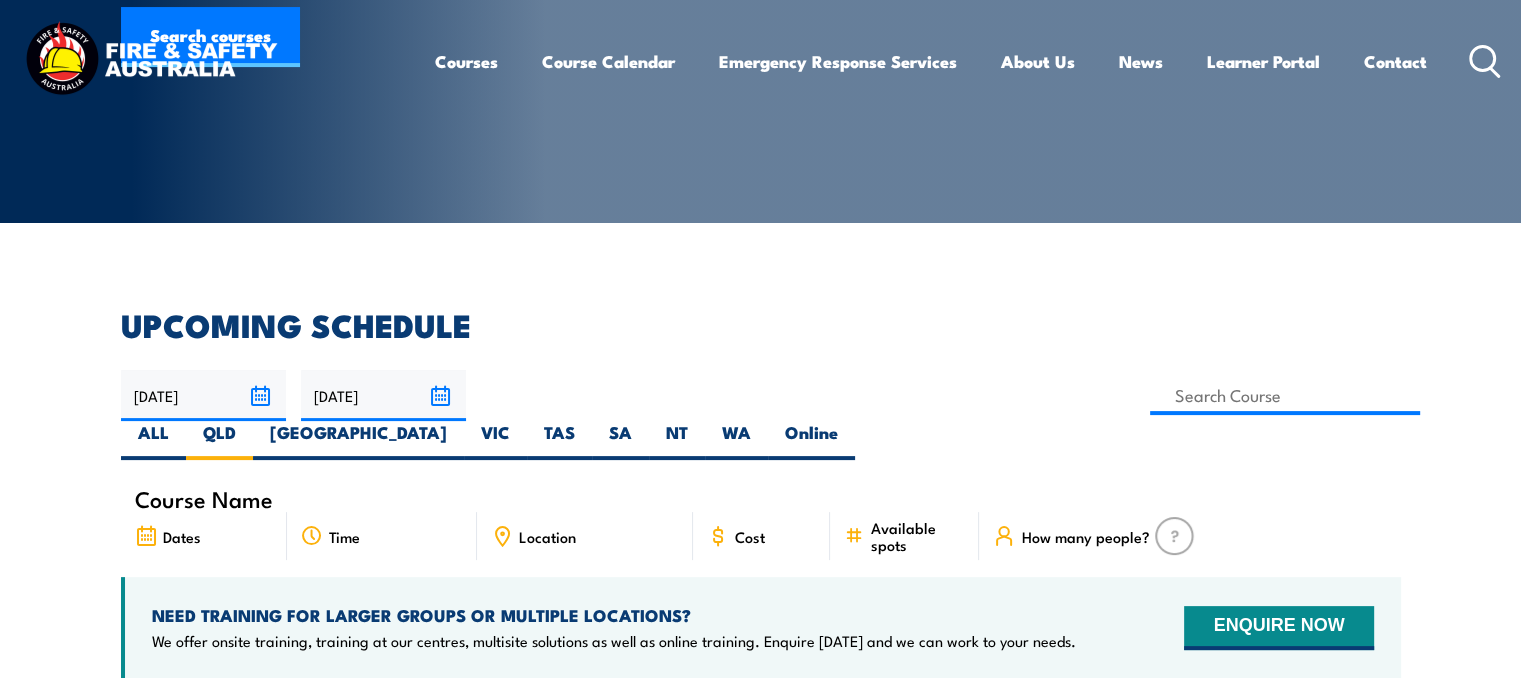 scroll, scrollTop: 0, scrollLeft: 0, axis: both 